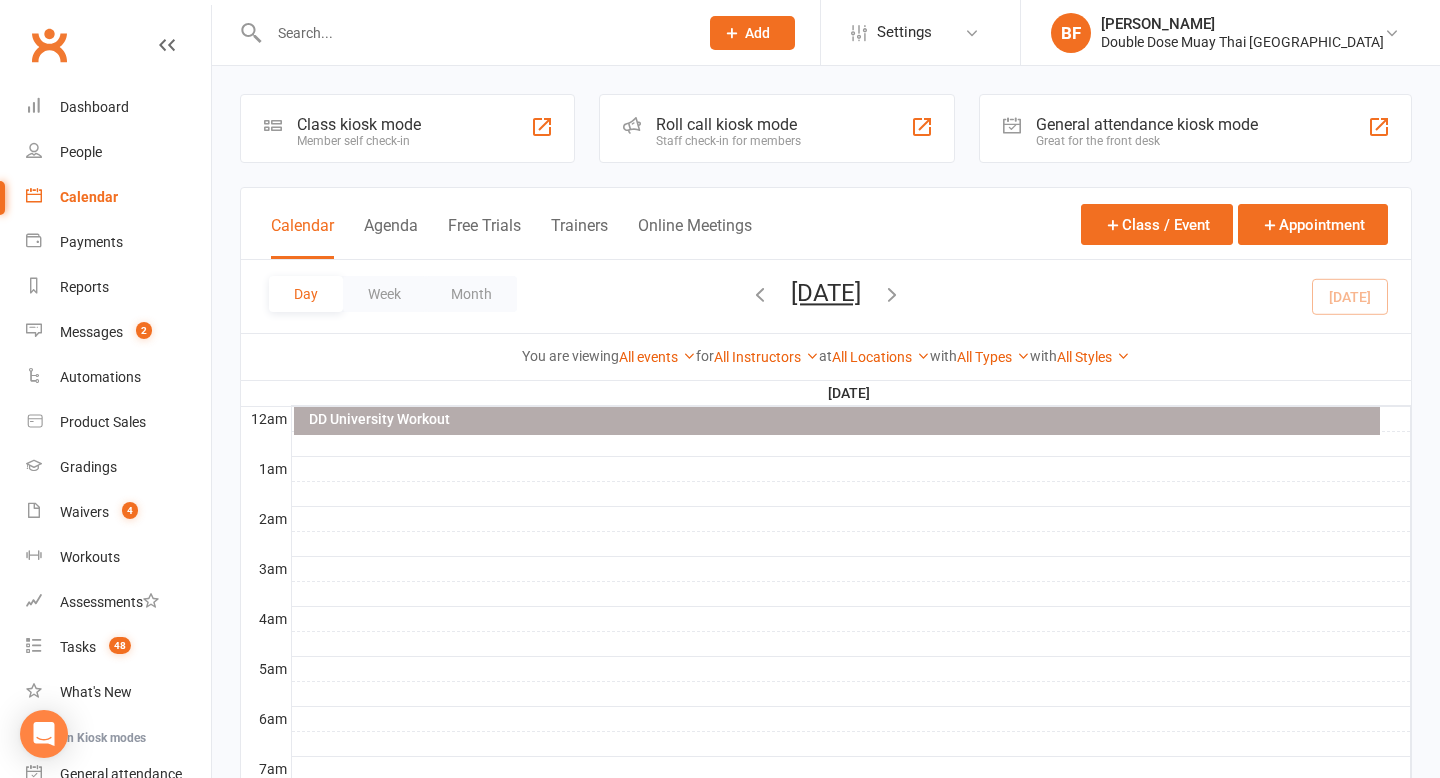 scroll, scrollTop: 886, scrollLeft: 0, axis: vertical 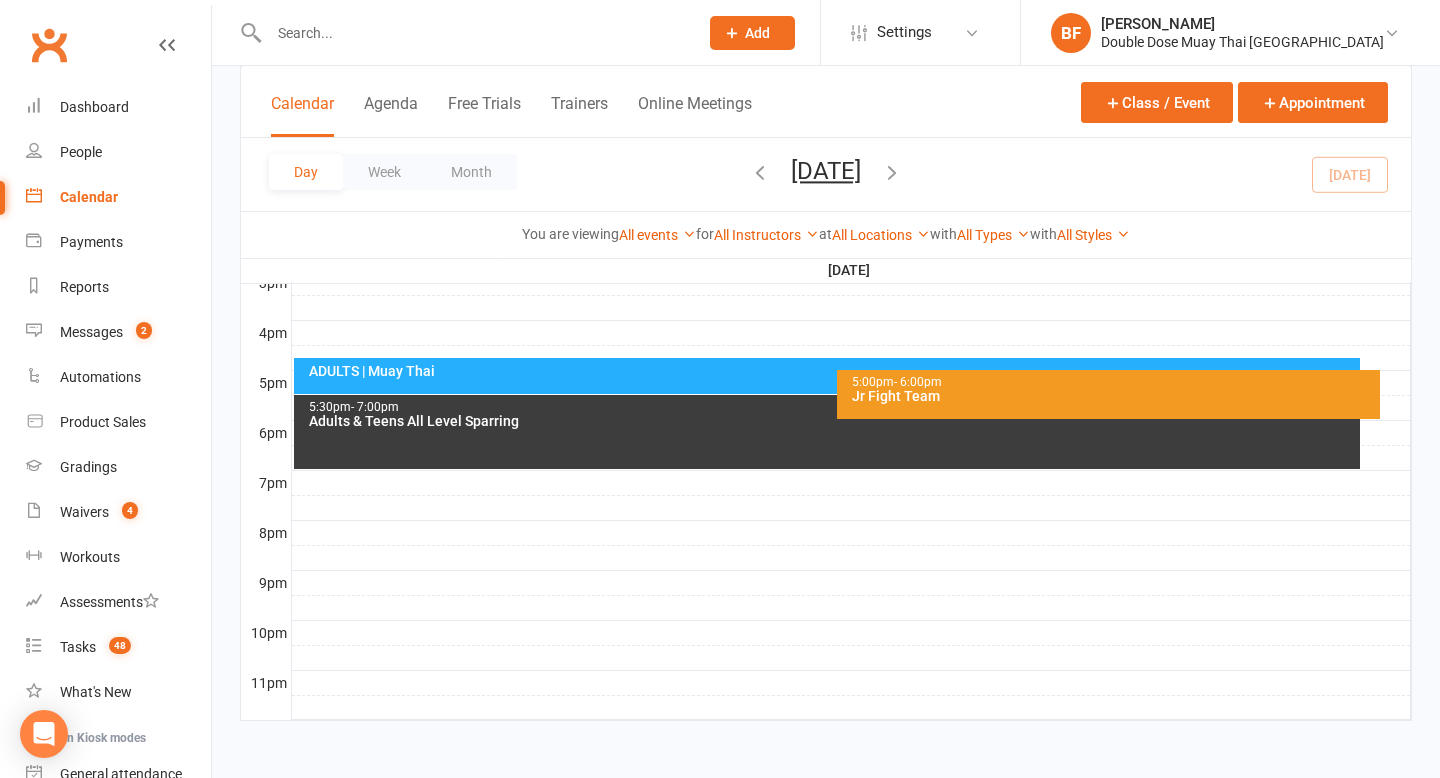 click at bounding box center [473, 33] 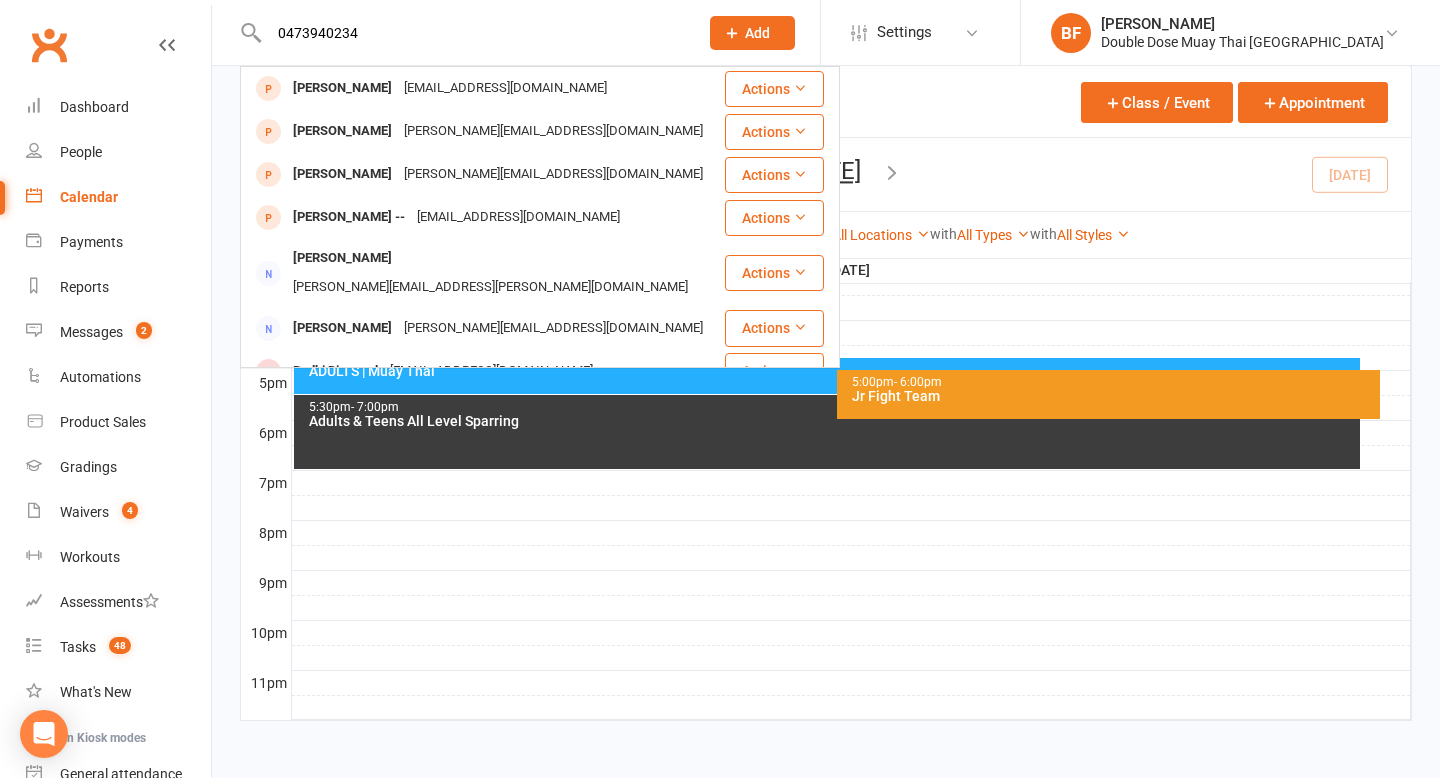 drag, startPoint x: 391, startPoint y: 33, endPoint x: 277, endPoint y: 35, distance: 114.01754 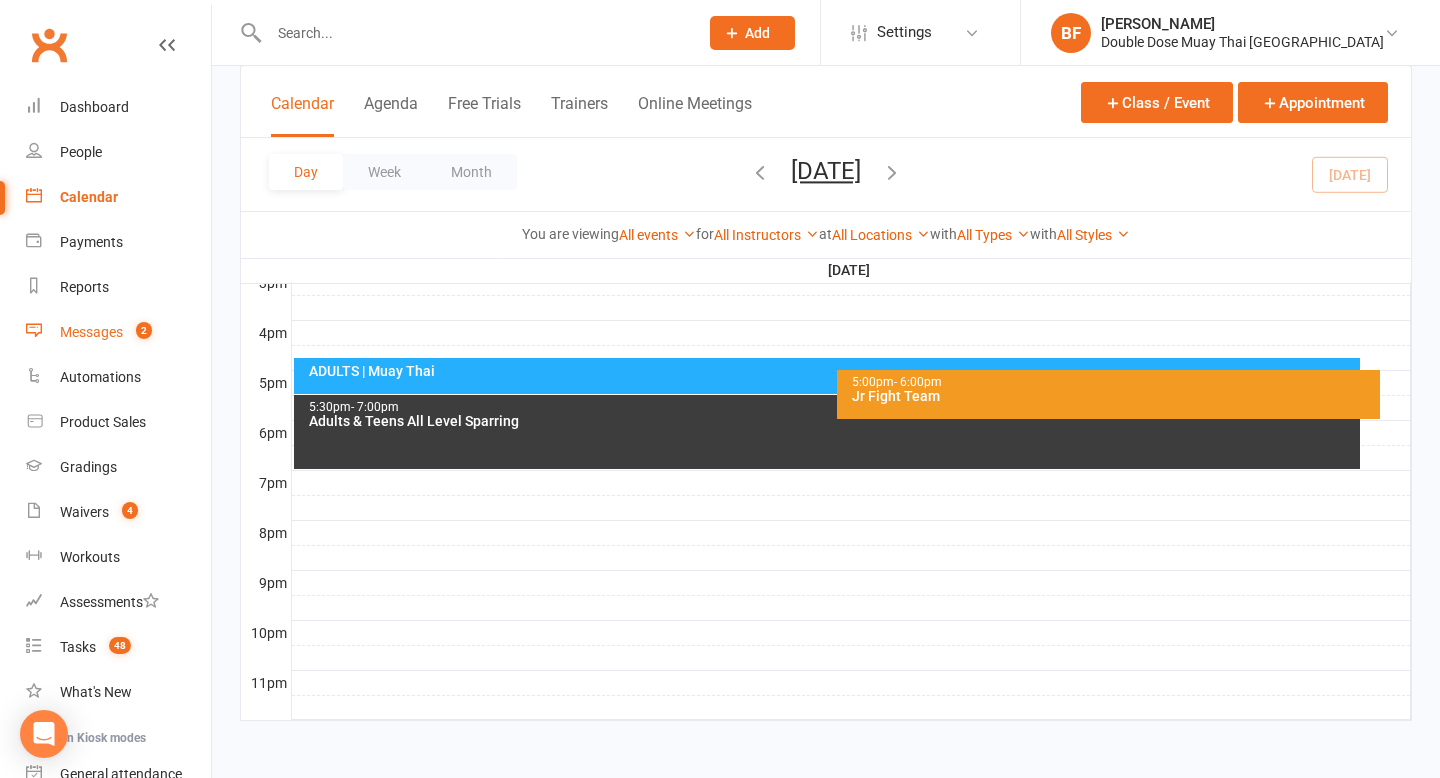 click on "Messages   2" at bounding box center (118, 332) 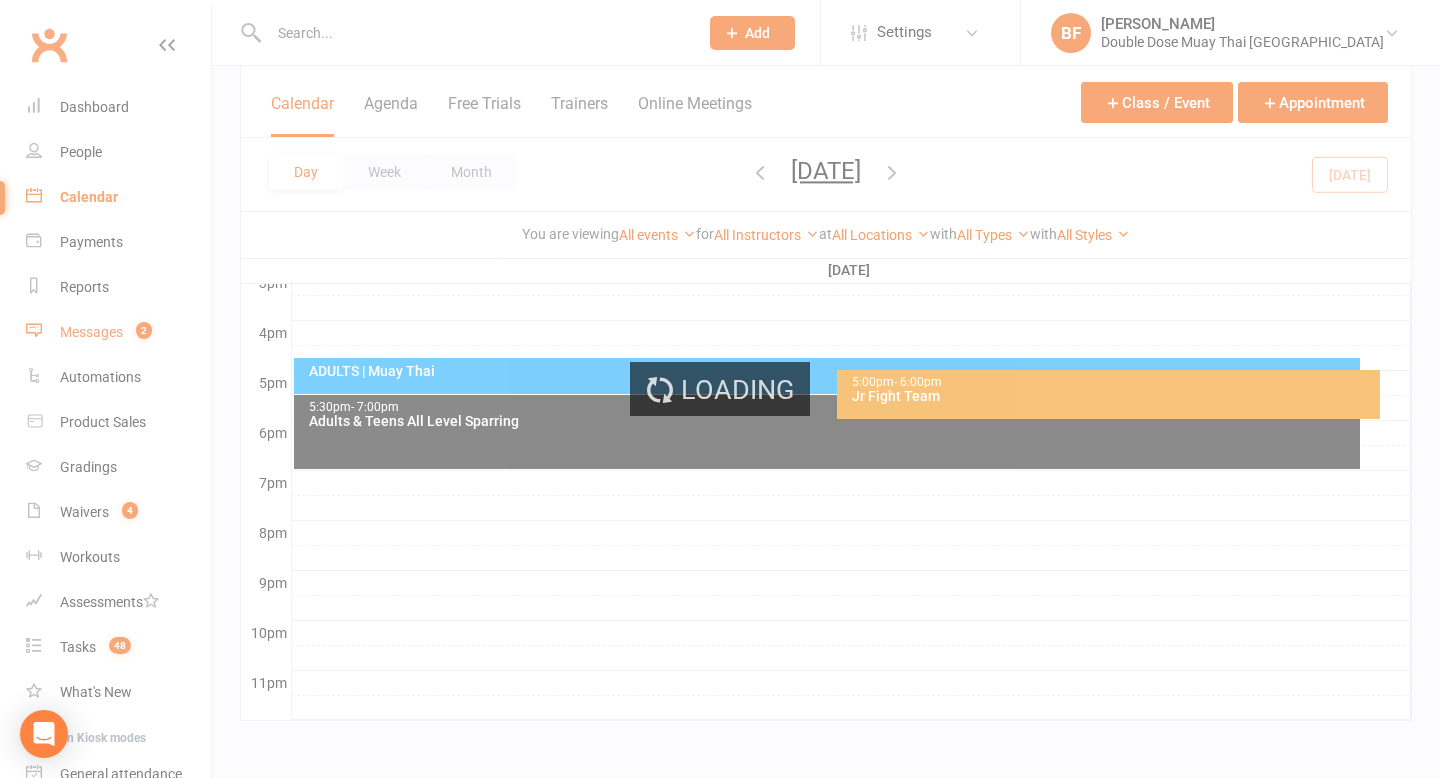 scroll, scrollTop: 0, scrollLeft: 0, axis: both 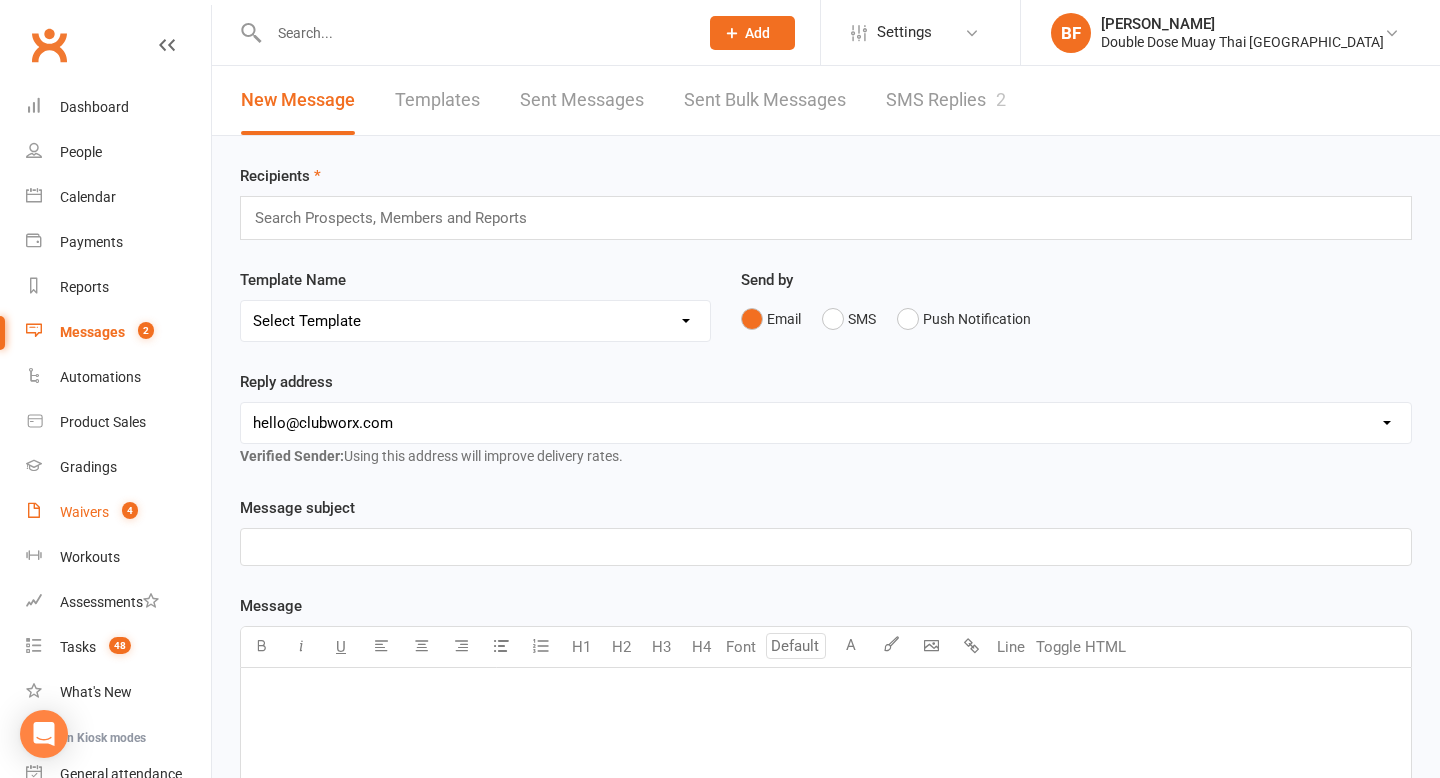 click on "Waivers   4" at bounding box center (118, 512) 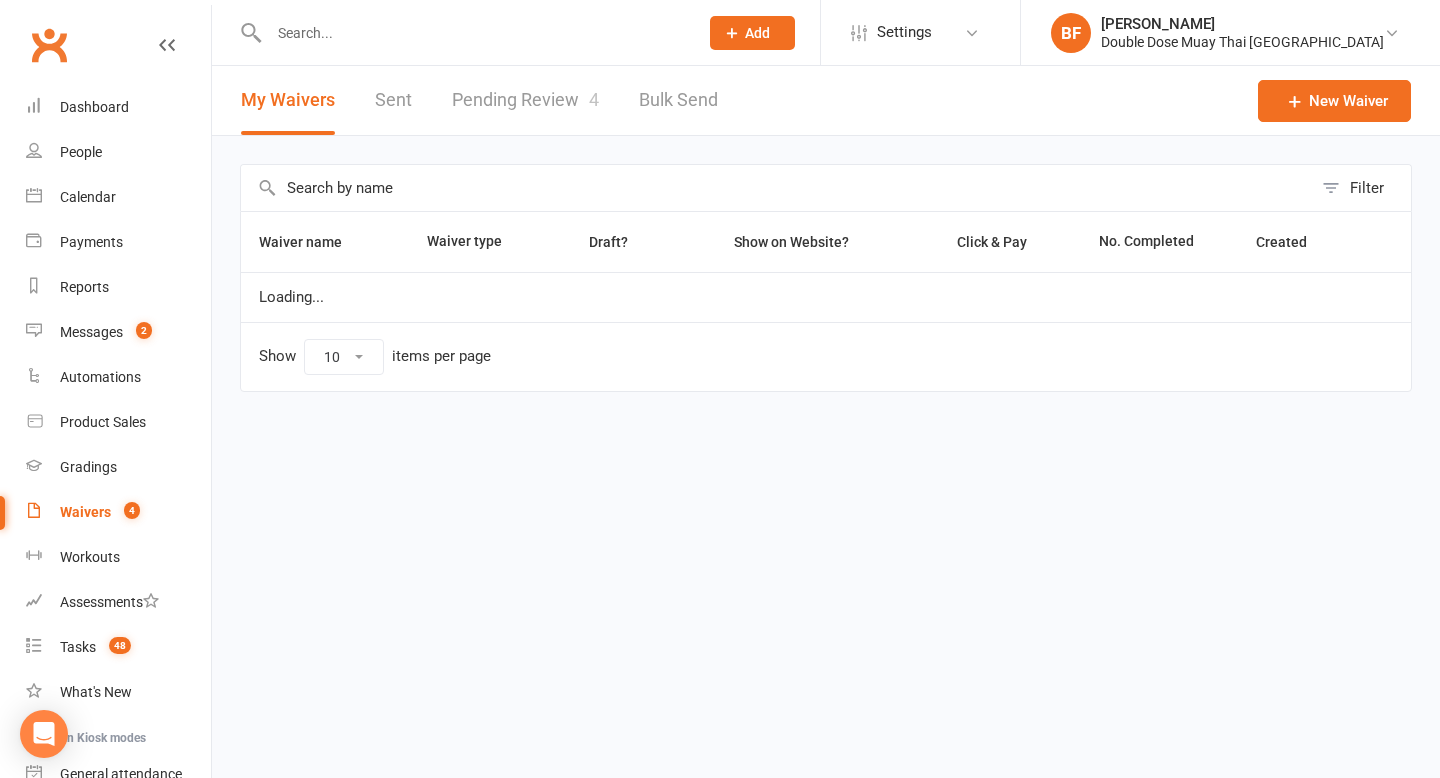 click on "Pending Review 4" at bounding box center [525, 100] 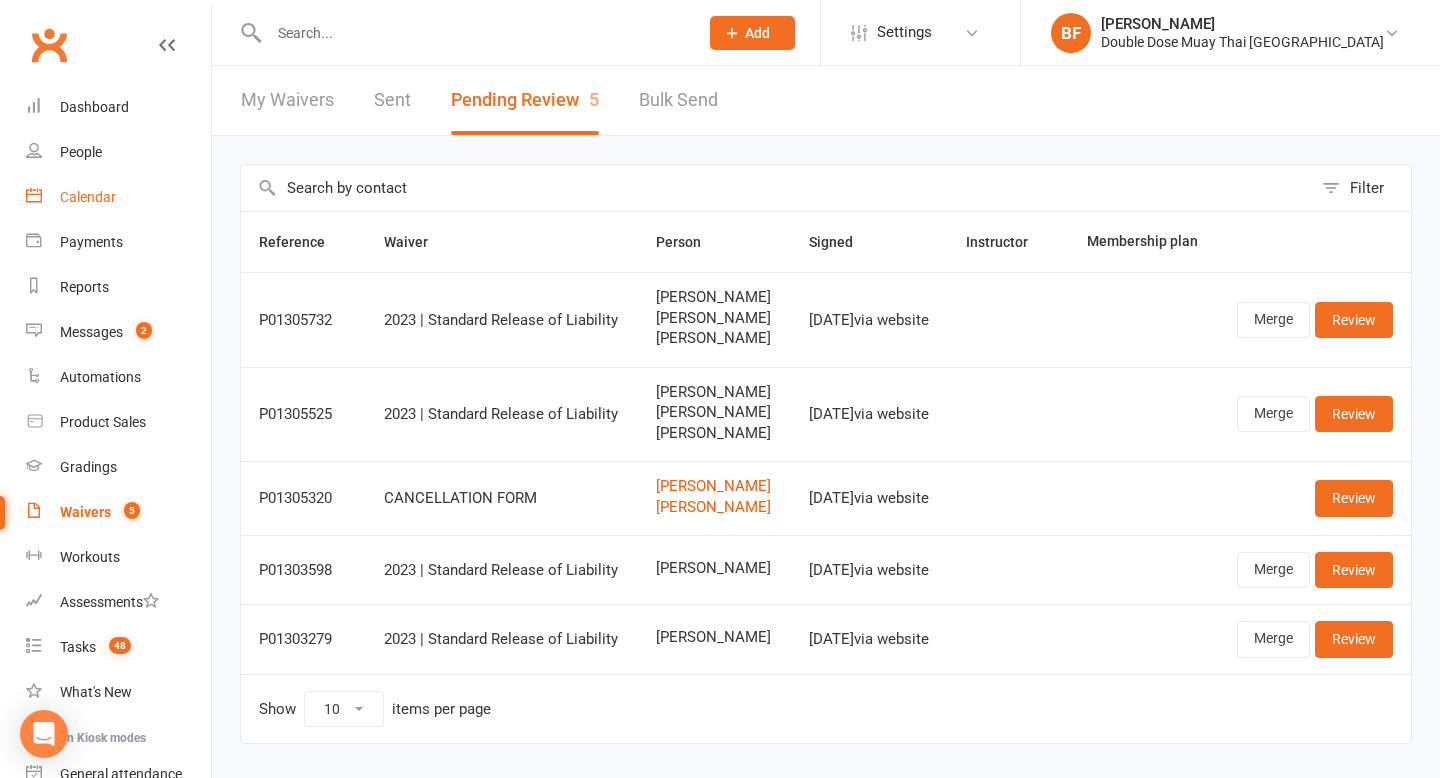 click on "Calendar" at bounding box center [118, 197] 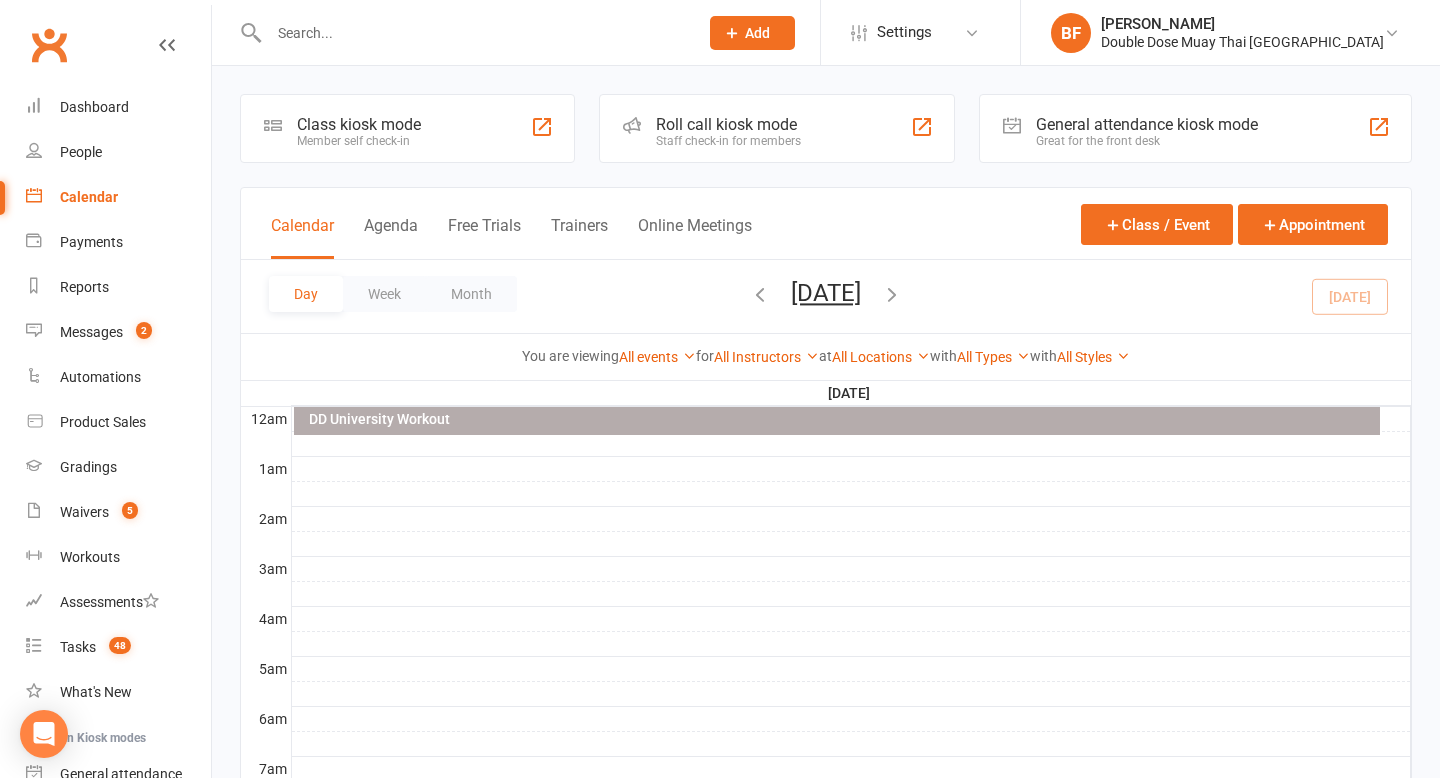 click at bounding box center [760, 296] 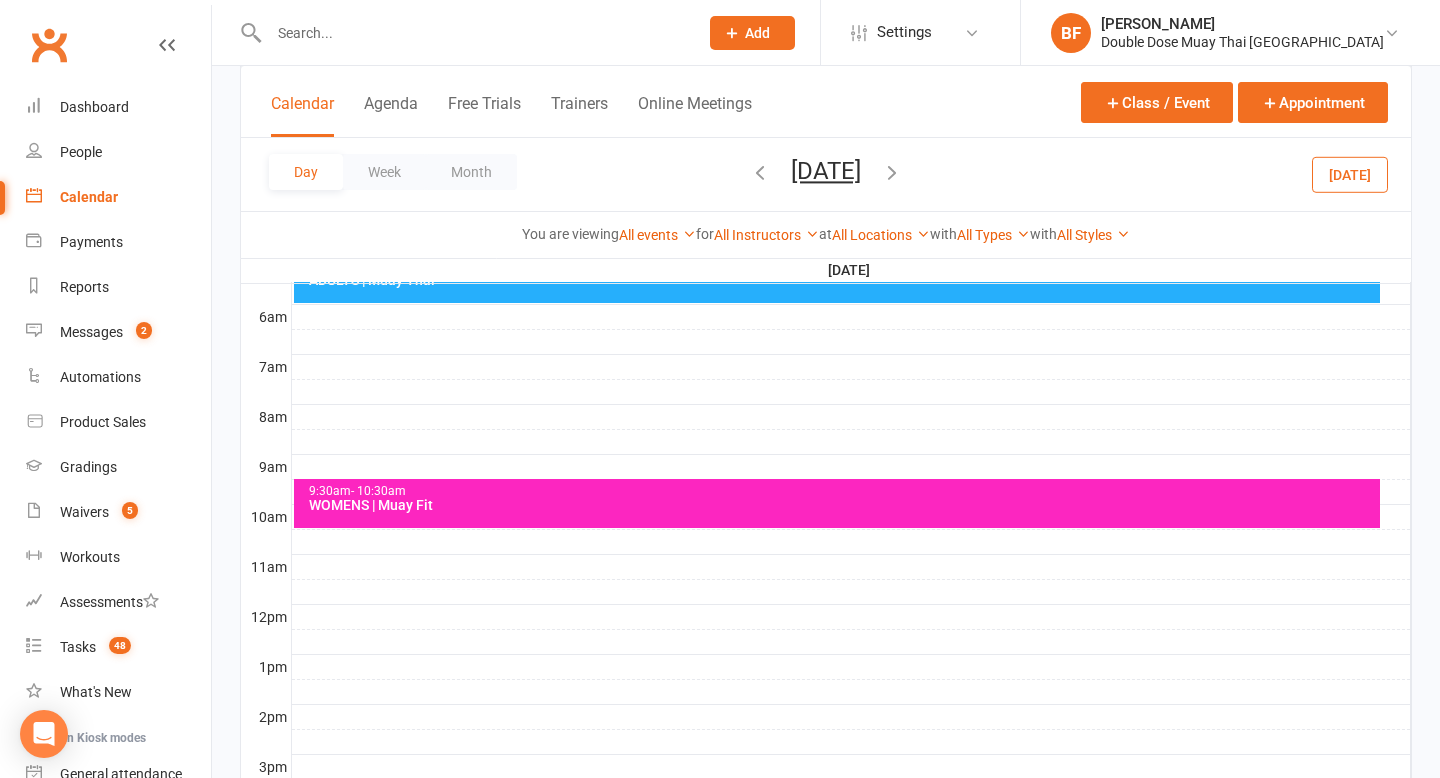 scroll, scrollTop: 681, scrollLeft: 0, axis: vertical 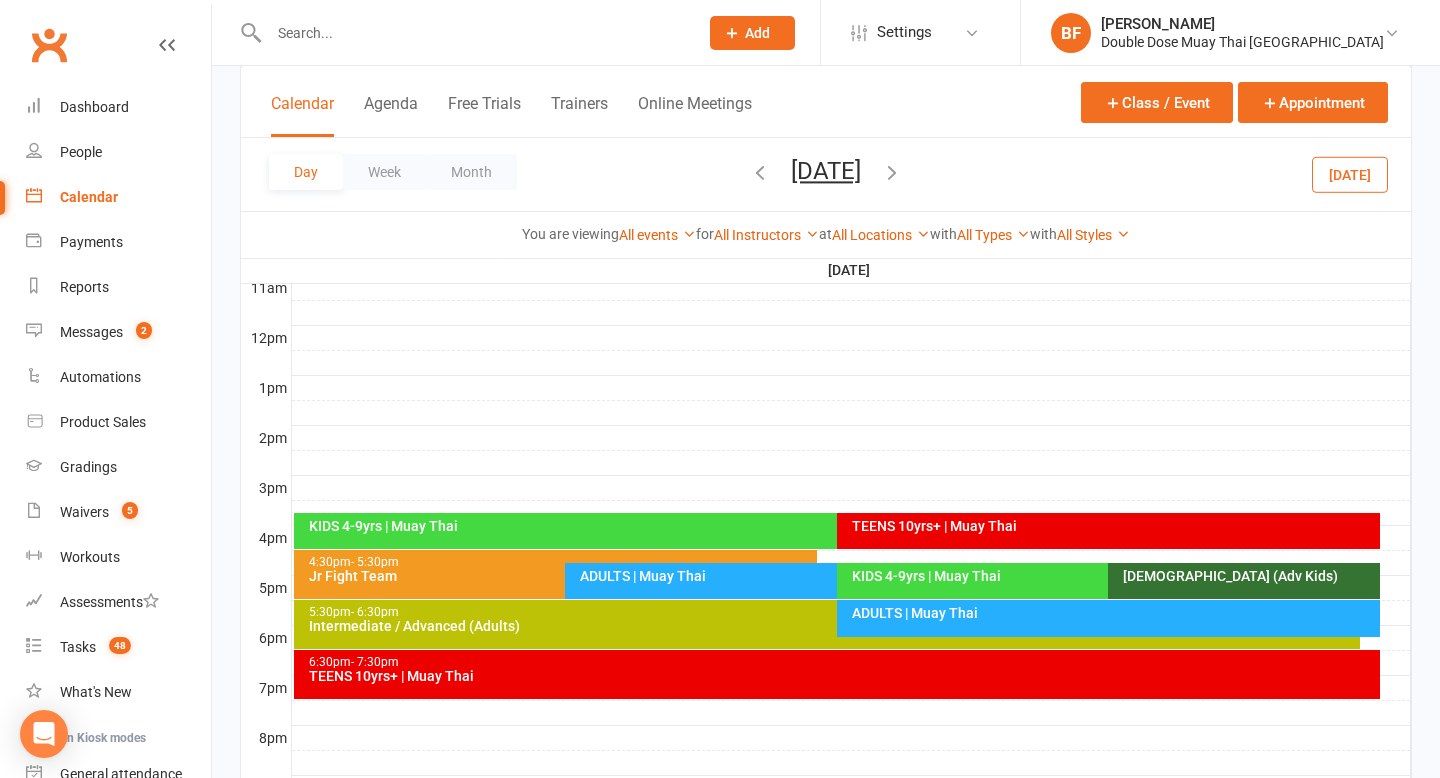 click on "ADULTS | Muay Thai" at bounding box center [1113, 613] 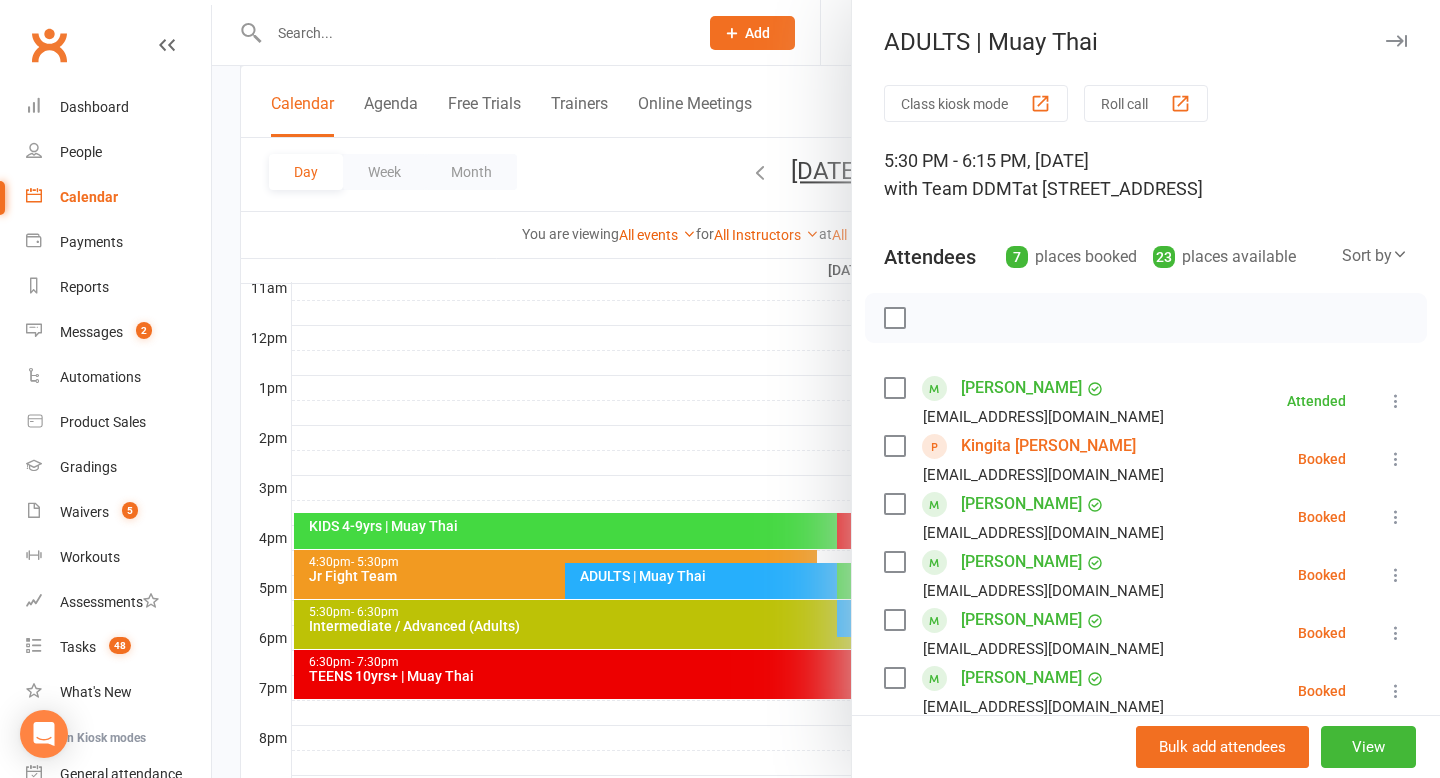 click on "Kingita [PERSON_NAME]" at bounding box center (1048, 446) 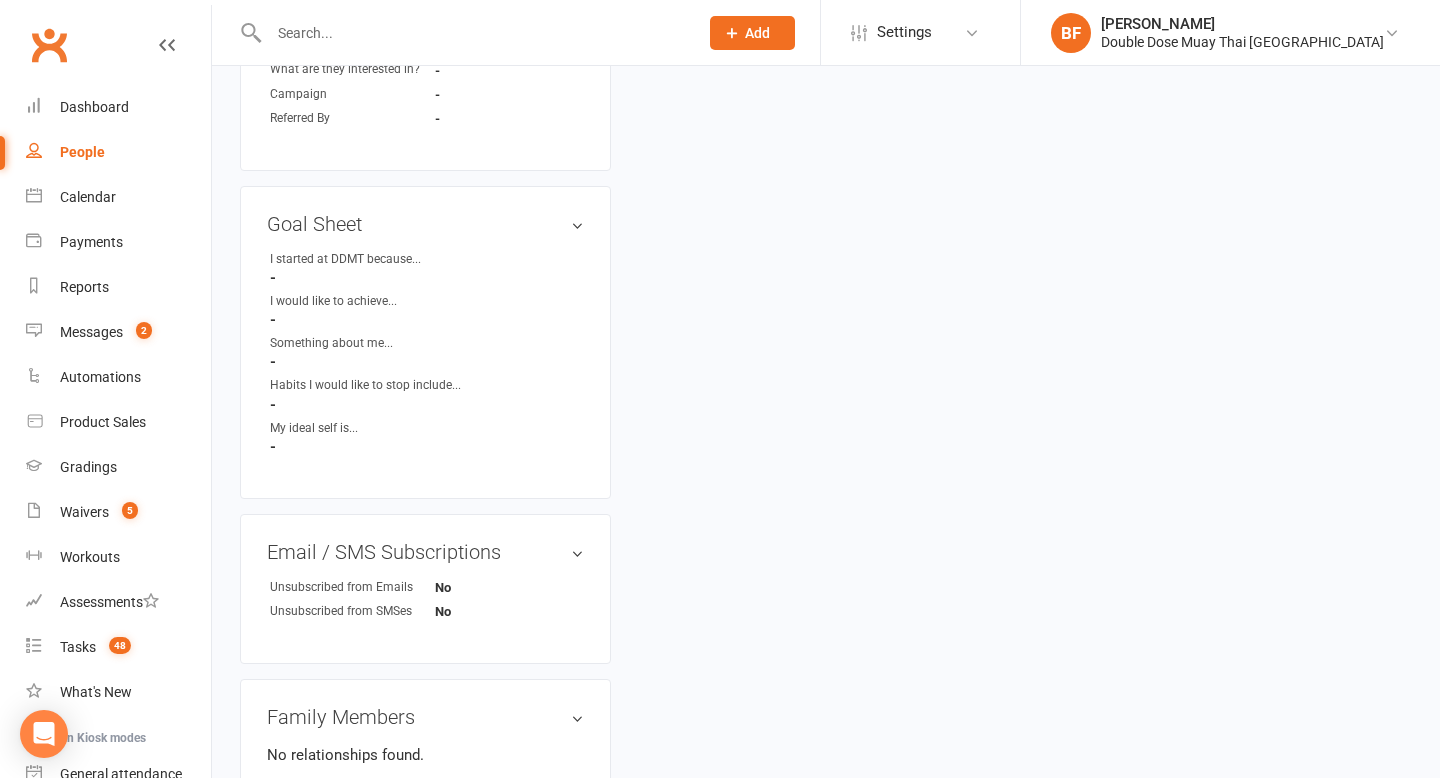 scroll, scrollTop: 0, scrollLeft: 0, axis: both 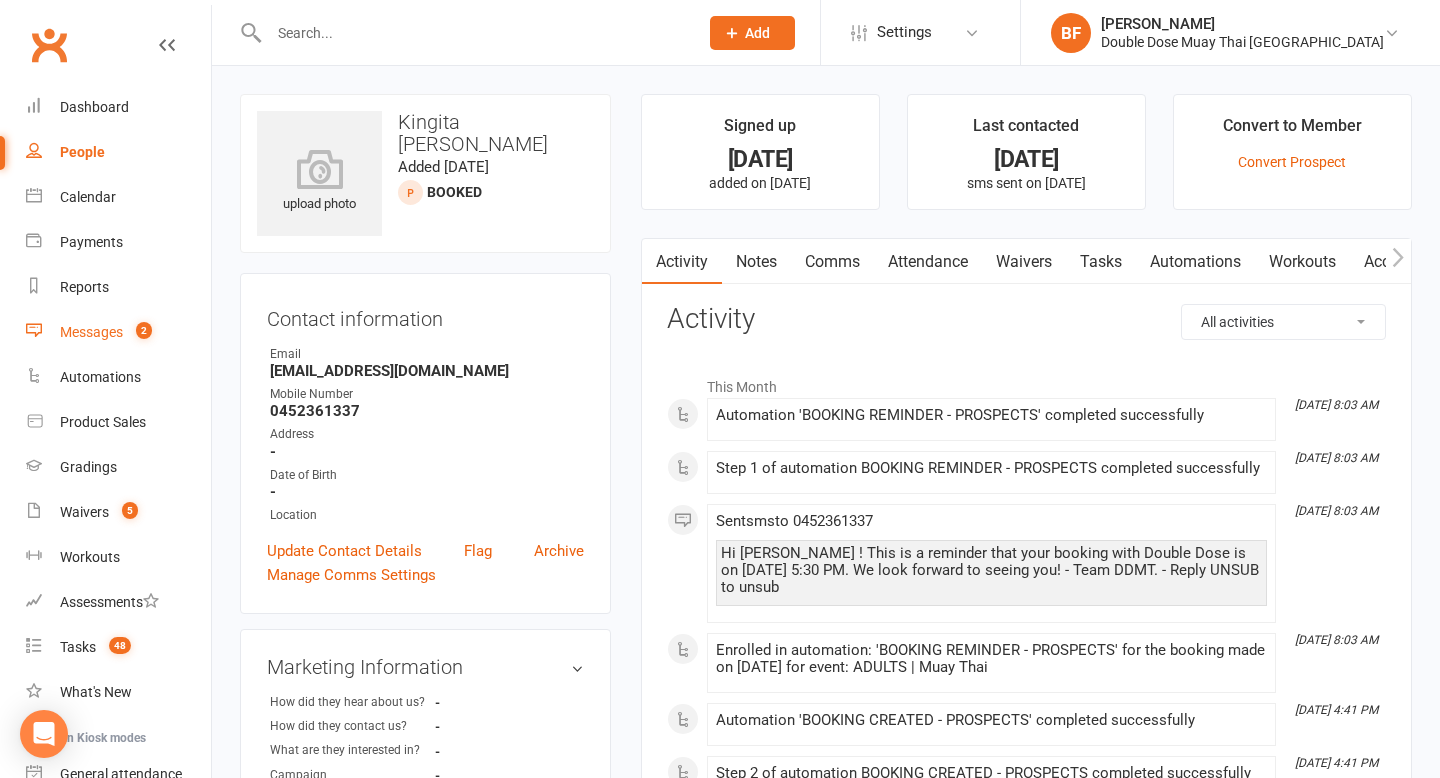 click on "Messages   2" at bounding box center [118, 332] 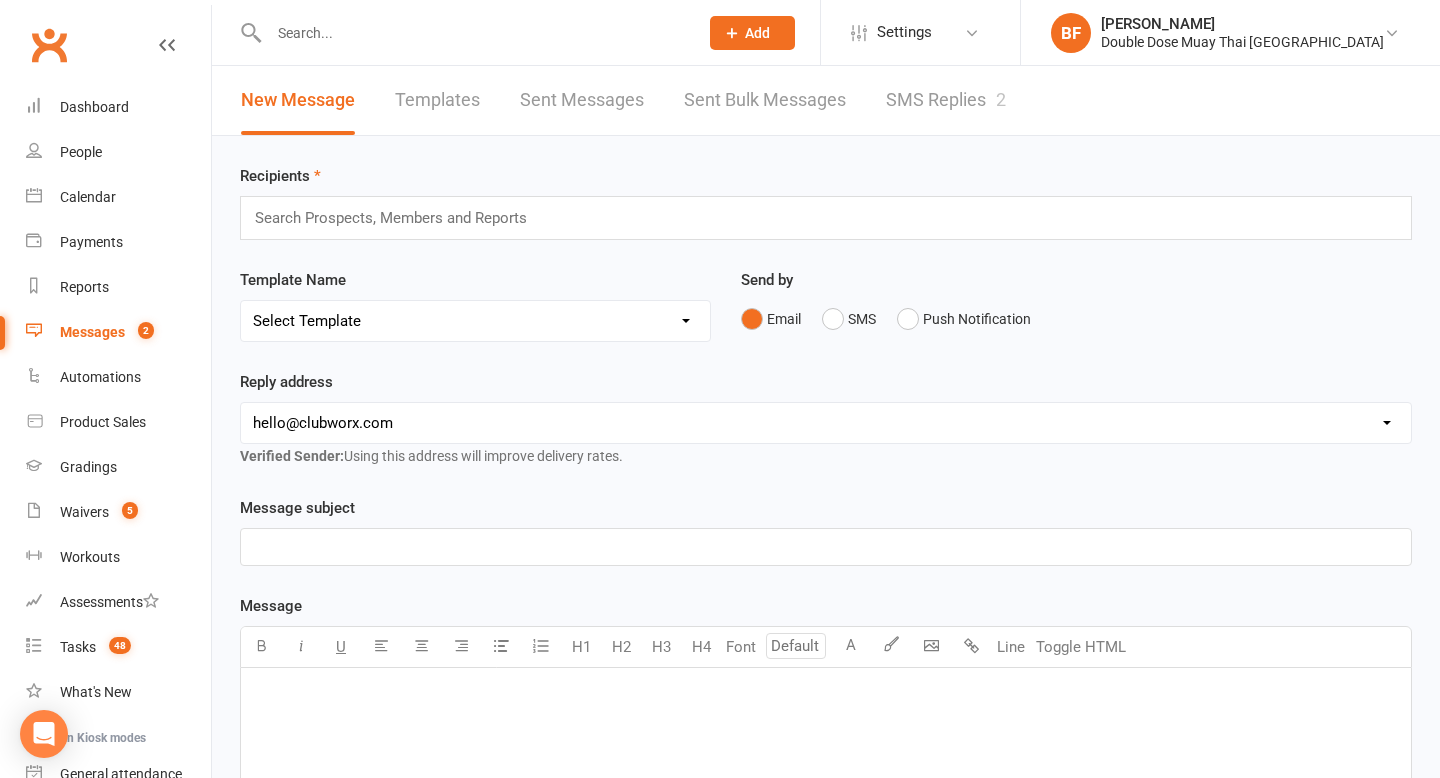 click on "SMS Replies  2" at bounding box center [946, 100] 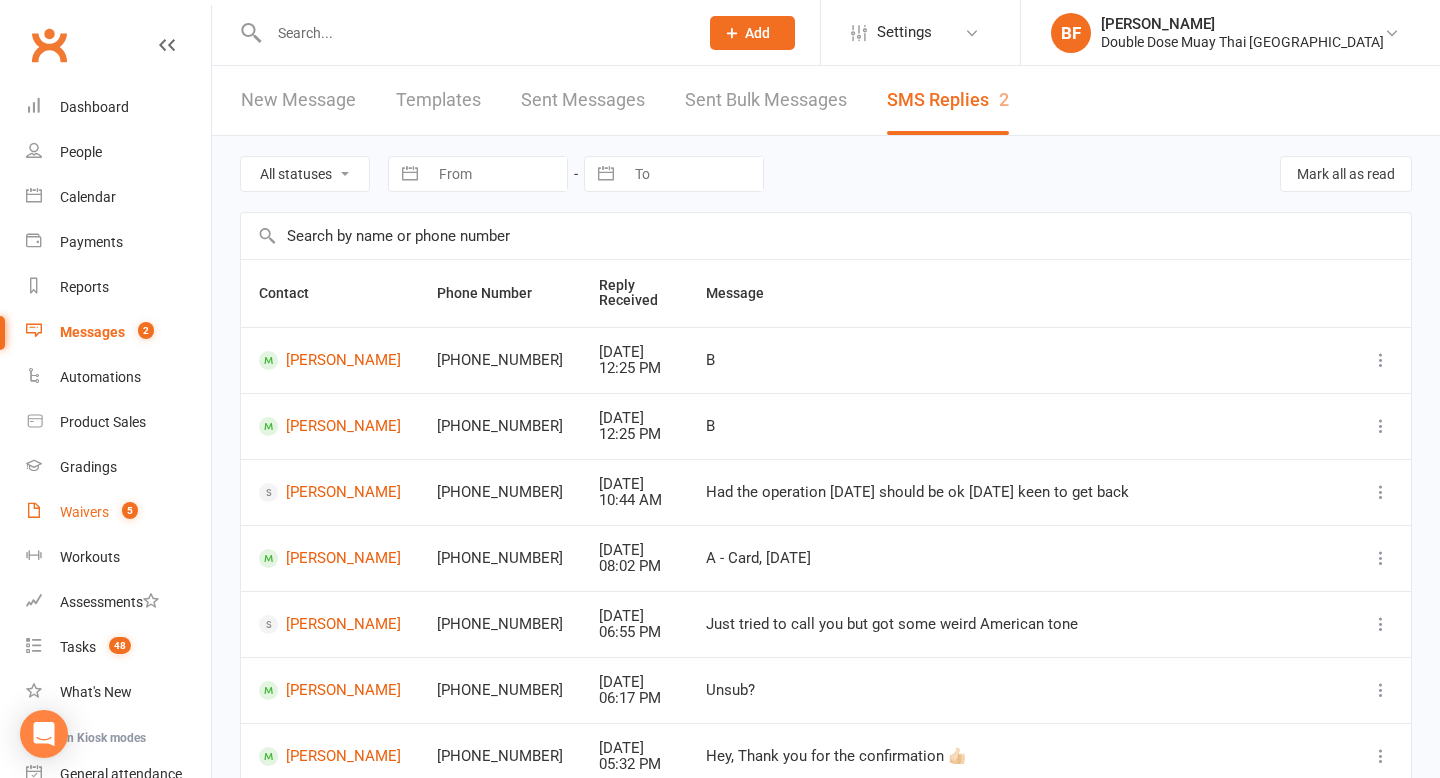 click on "Waivers" at bounding box center (84, 512) 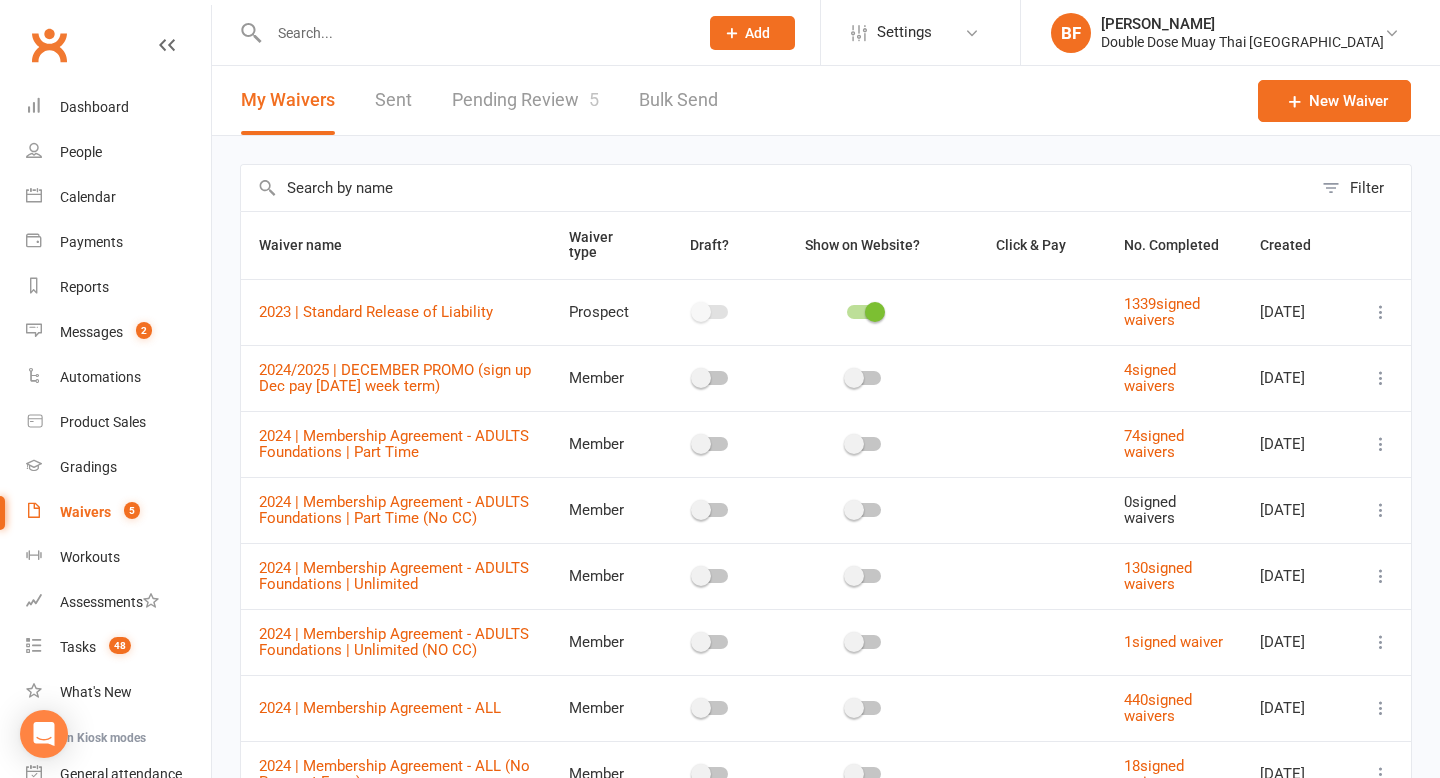 click on "Pending Review 5" at bounding box center (525, 100) 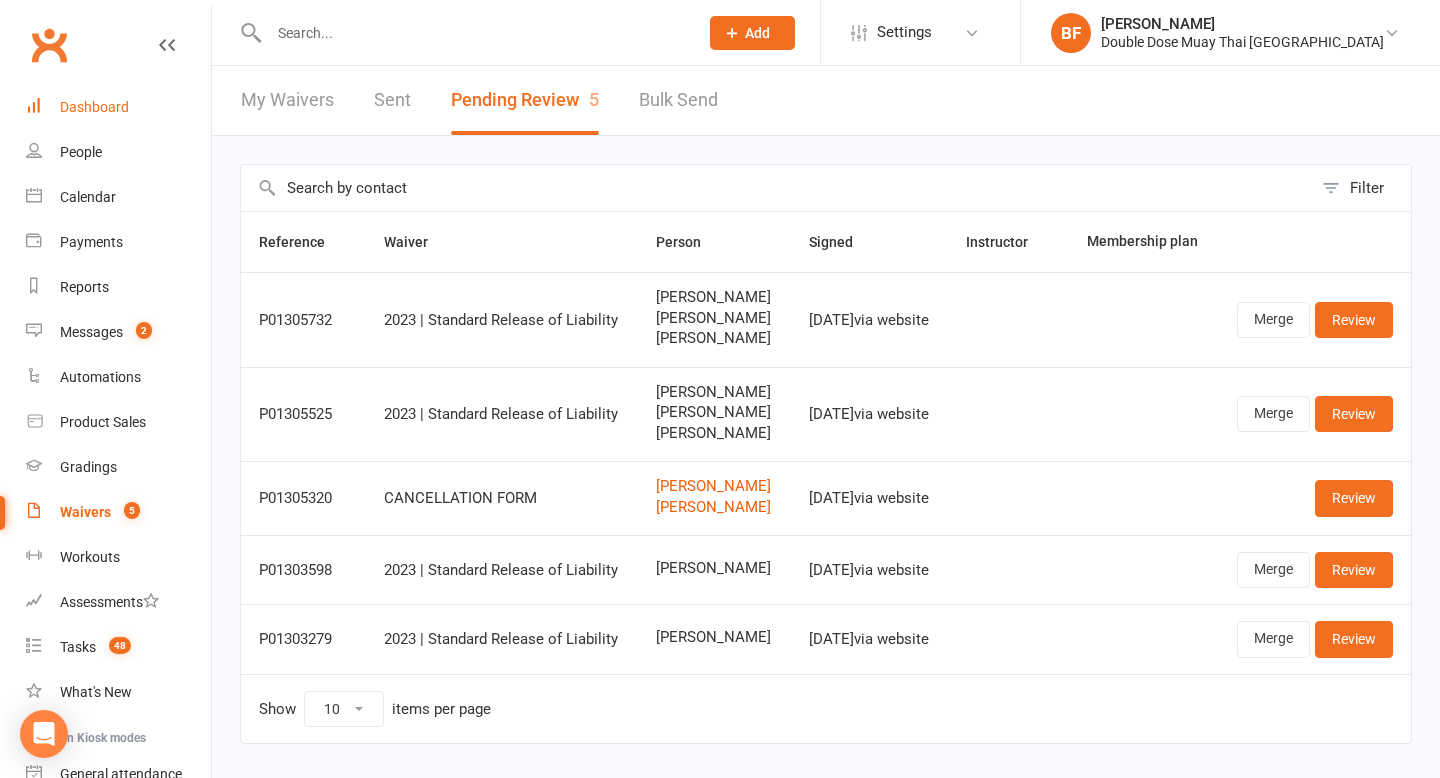 click on "Dashboard" at bounding box center [94, 107] 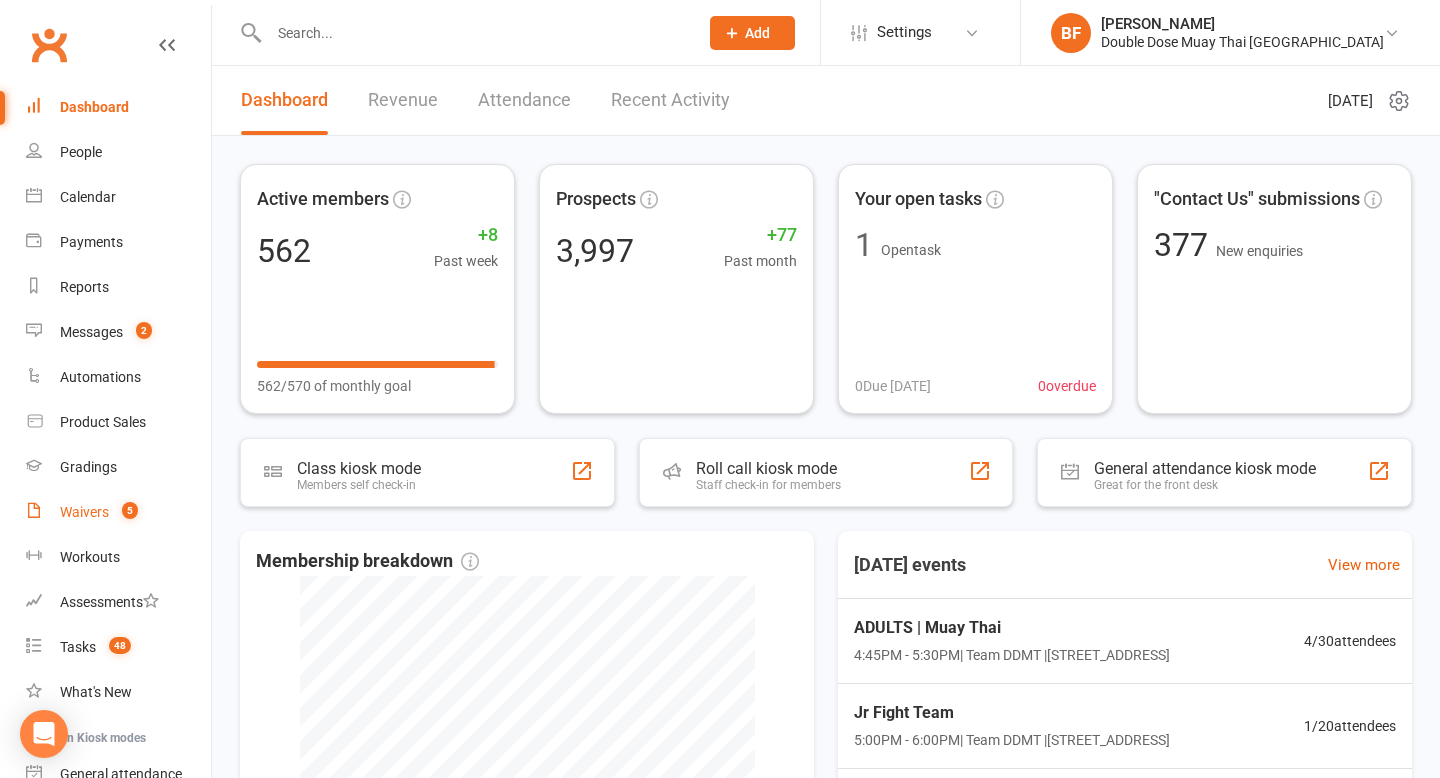 click on "Waivers   5" at bounding box center [118, 512] 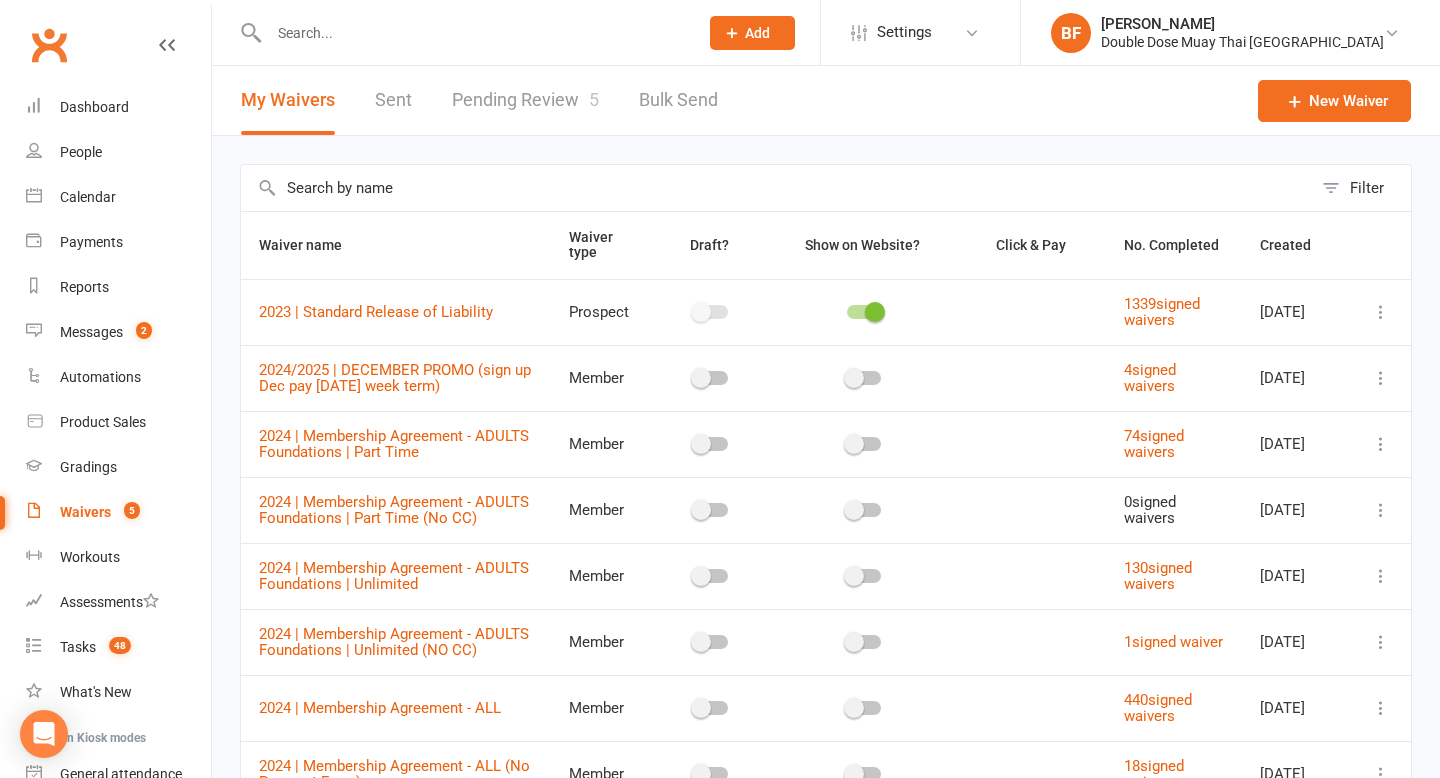 click on "Pending Review 5" at bounding box center [525, 100] 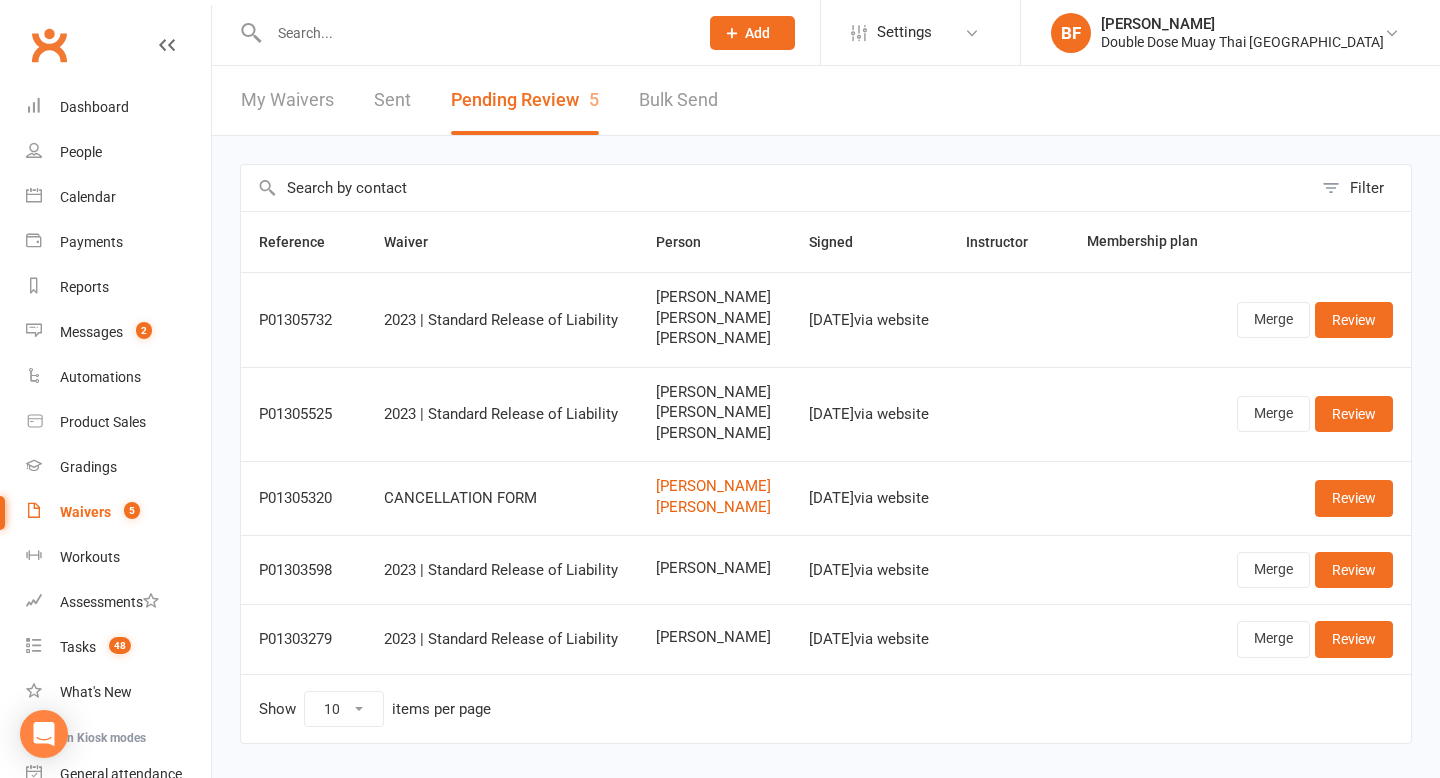 click at bounding box center (473, 33) 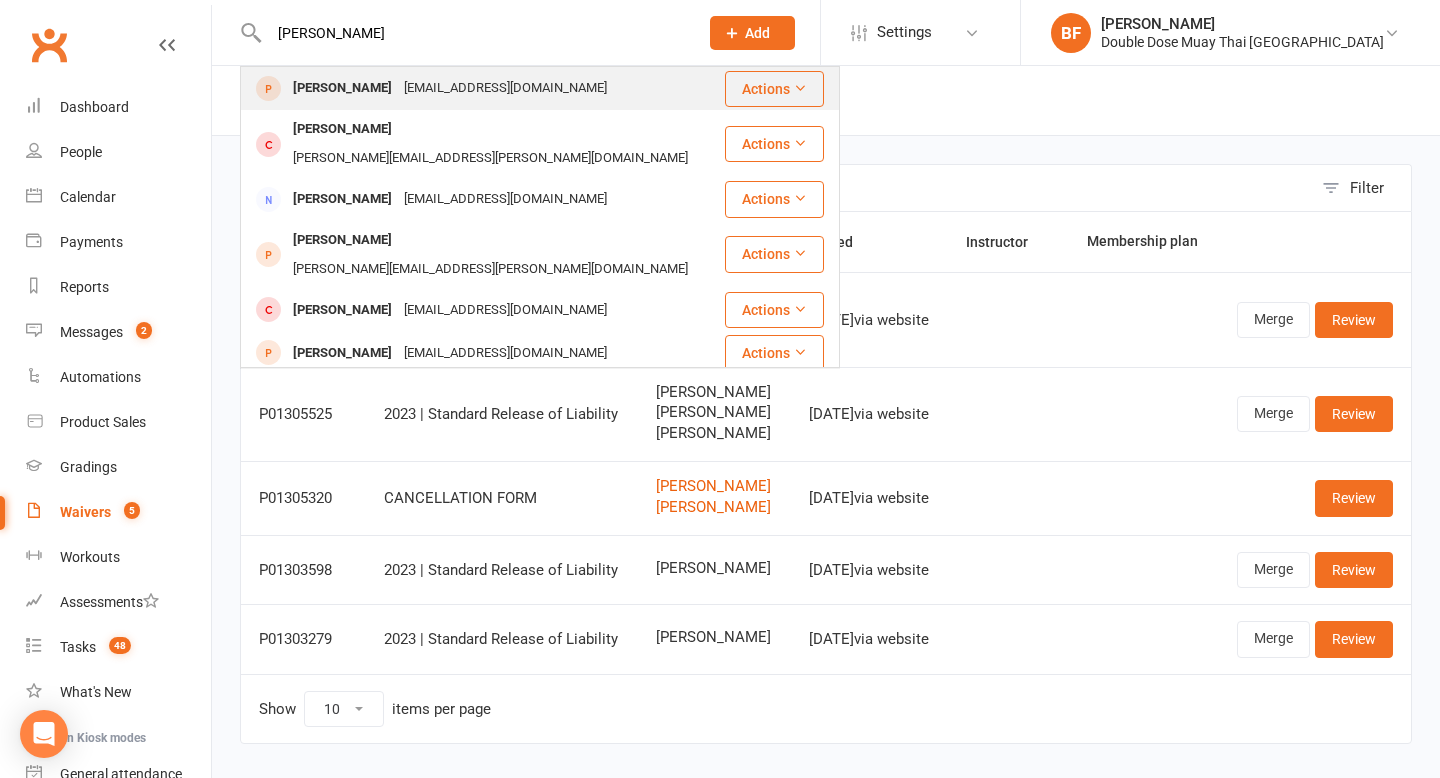 type on "[PERSON_NAME]" 